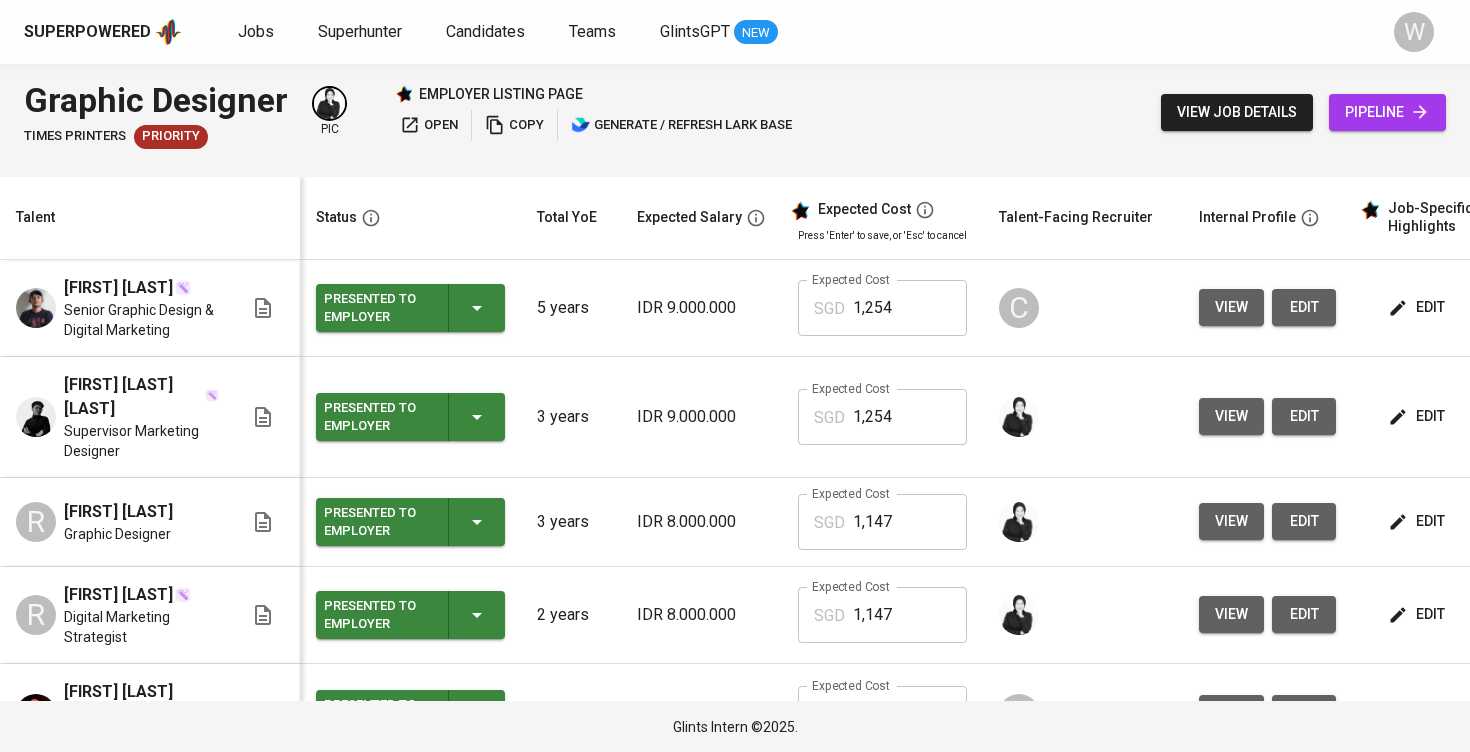 scroll, scrollTop: 0, scrollLeft: 0, axis: both 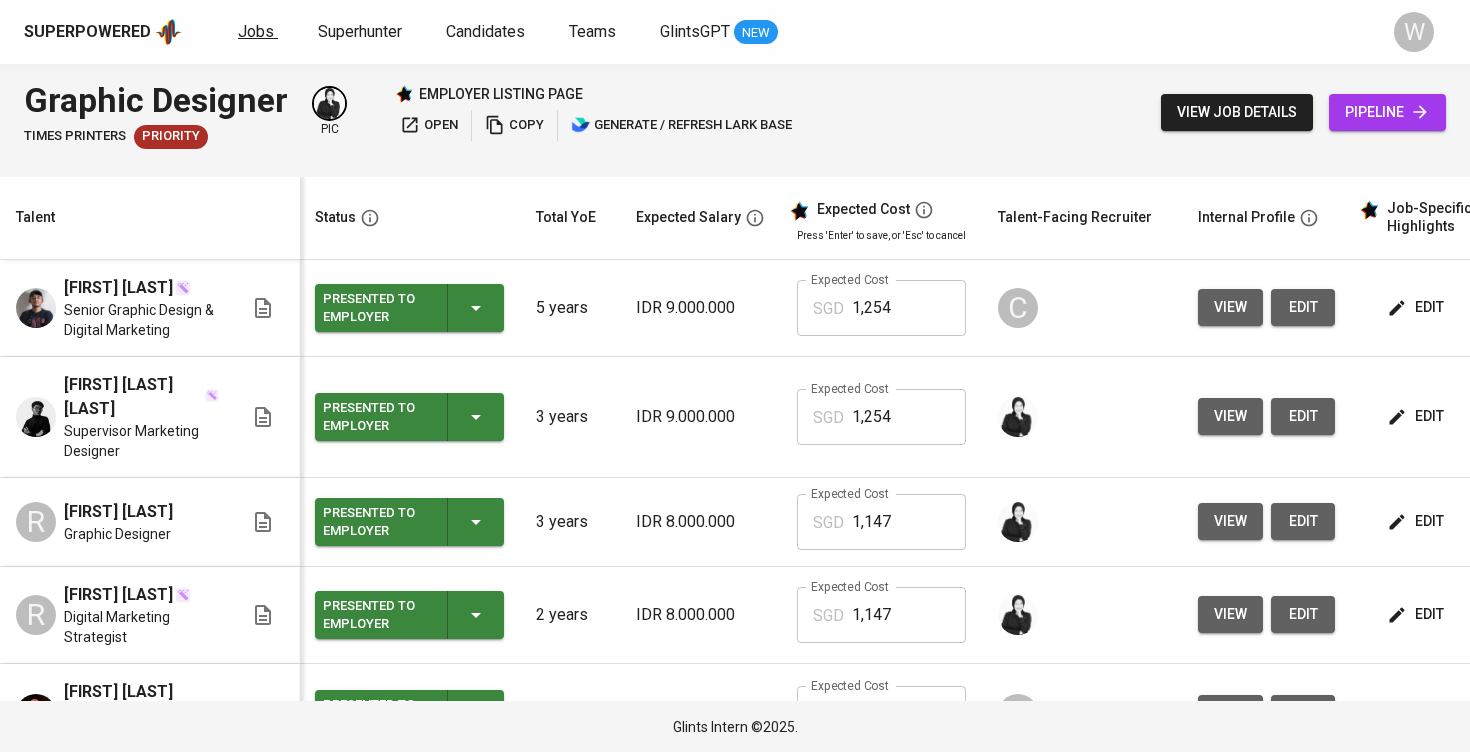 click on "Jobs" at bounding box center [256, 31] 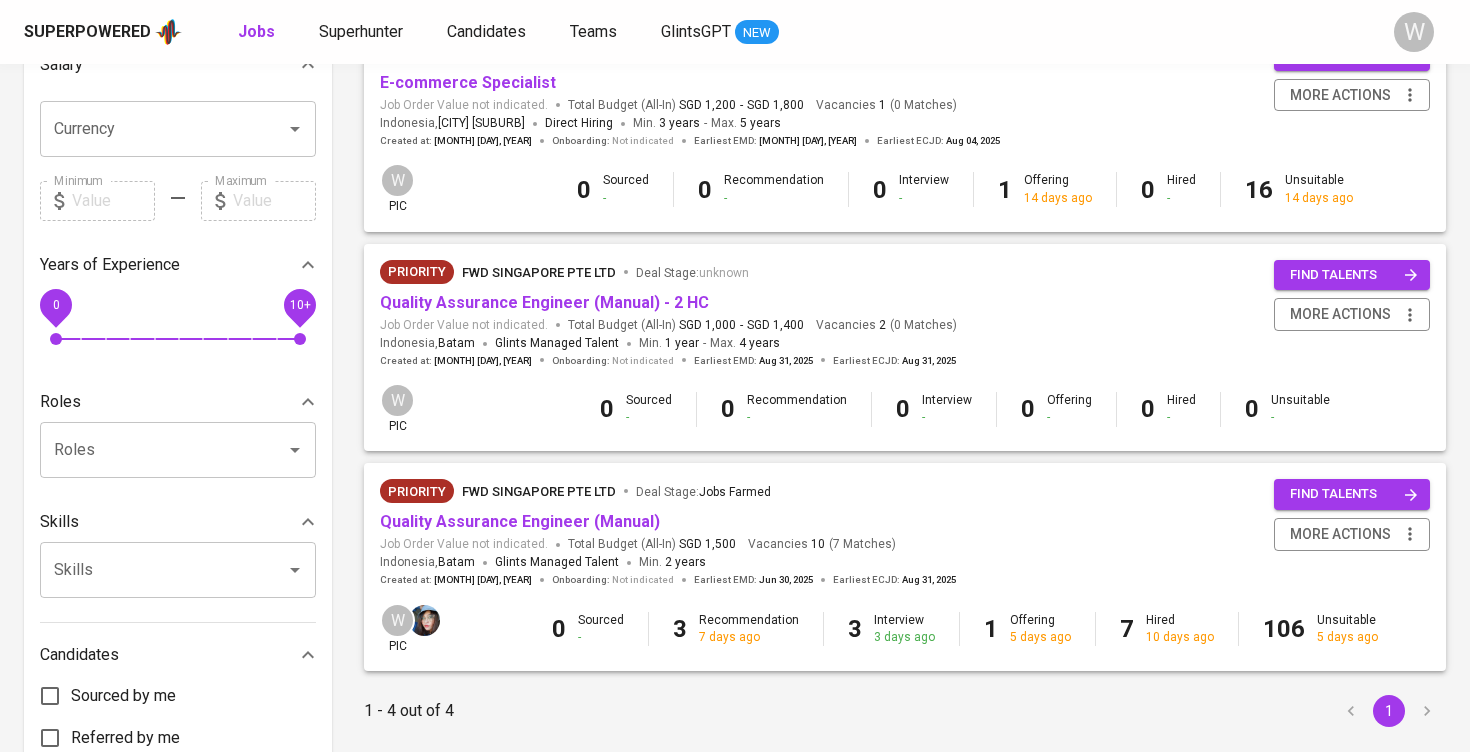 scroll, scrollTop: 522, scrollLeft: 0, axis: vertical 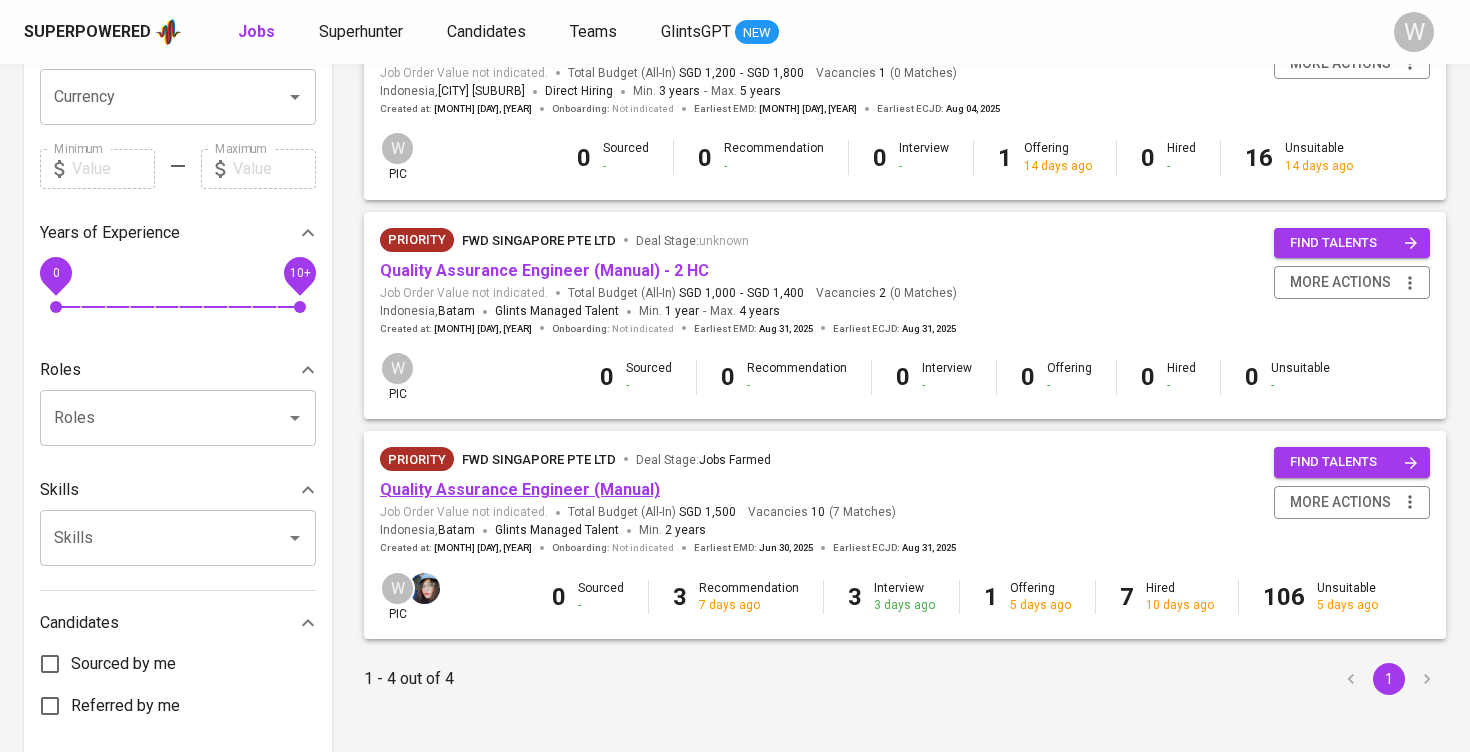click on "Quality Assurance Engineer (Manual)" at bounding box center [520, 489] 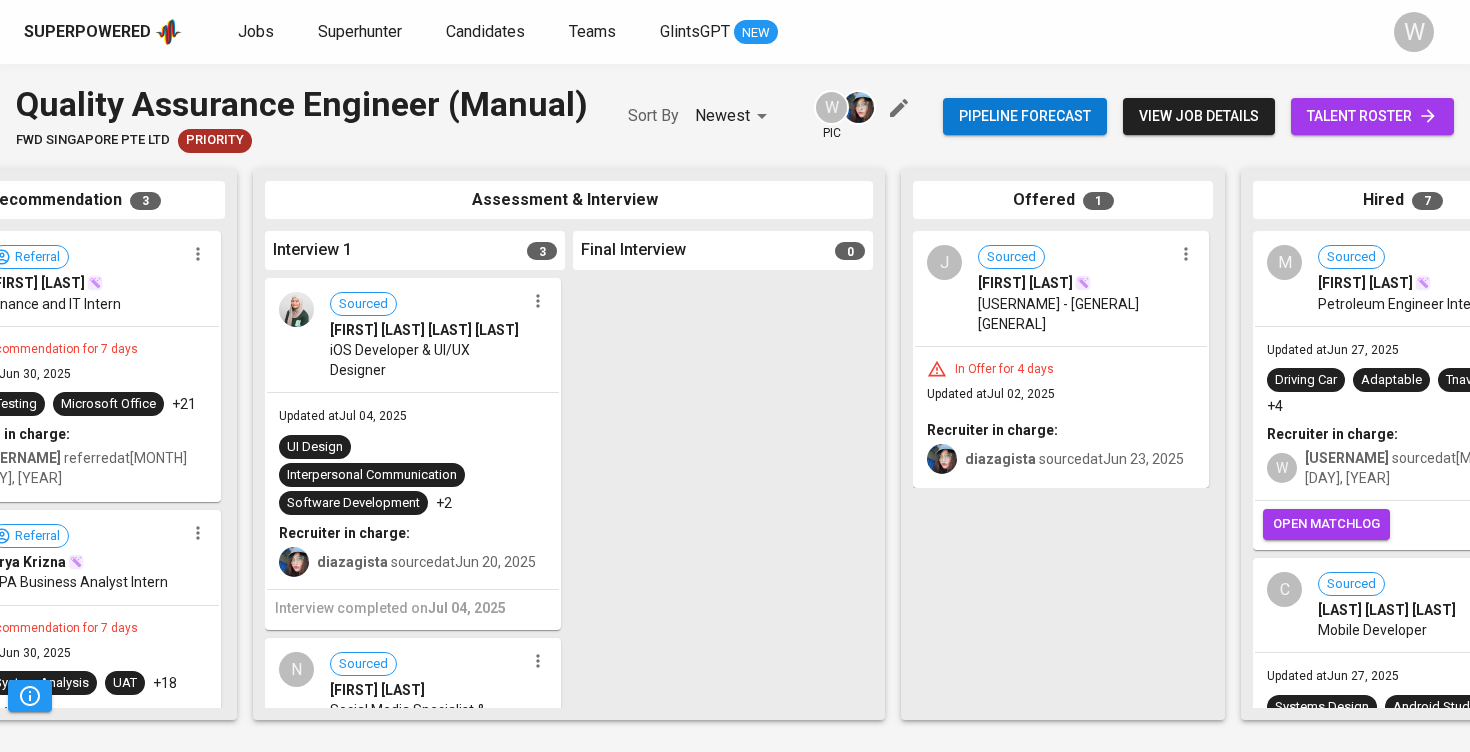 scroll, scrollTop: 0, scrollLeft: 265, axis: horizontal 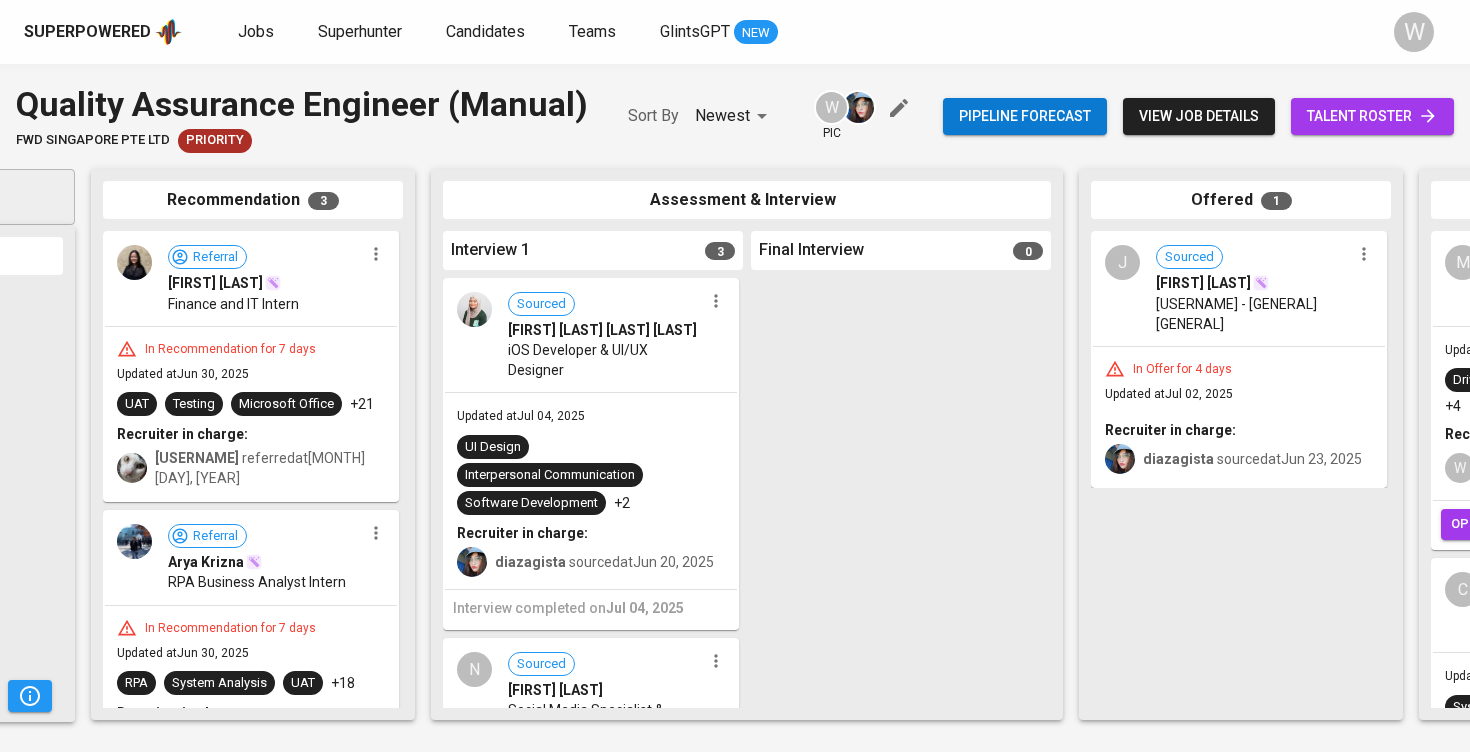 click at bounding box center [716, 301] 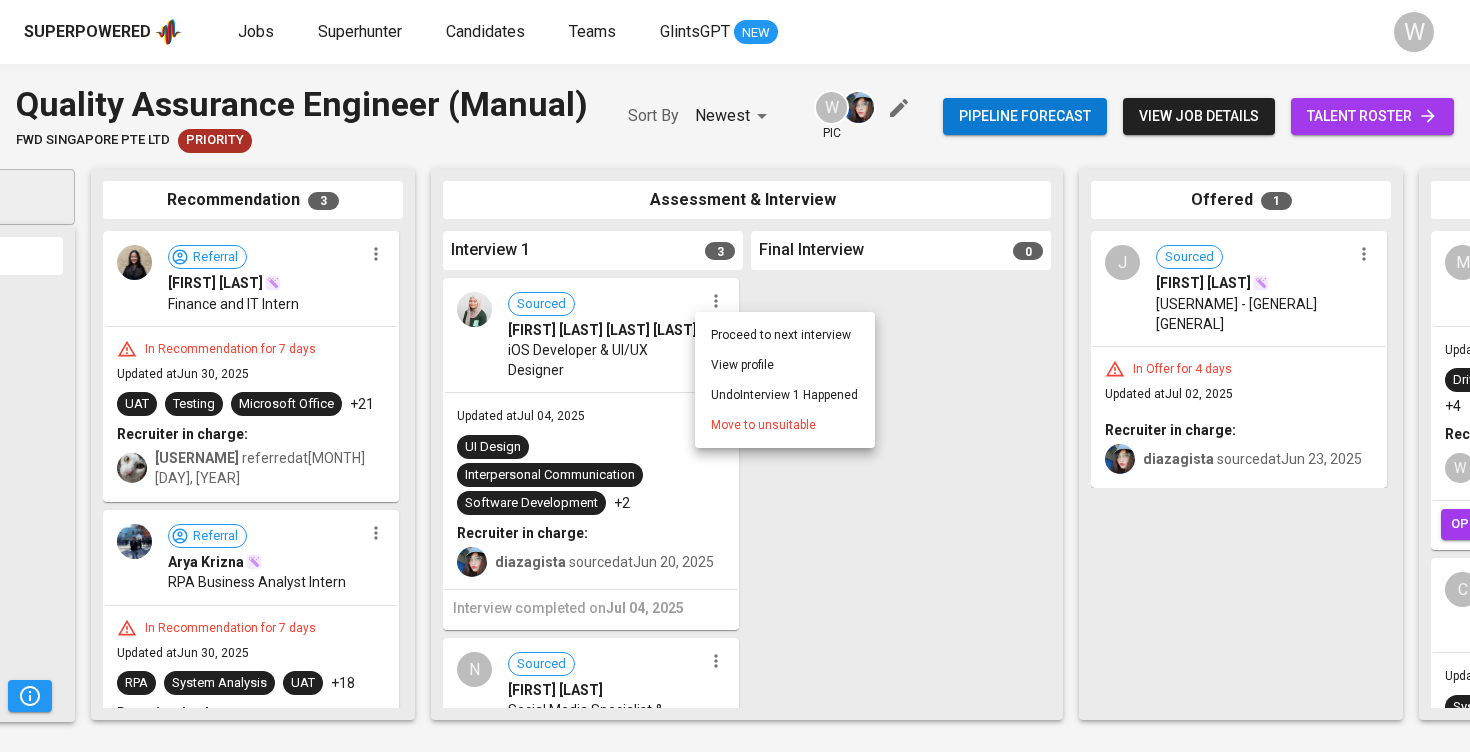 click on "Move to unsuitable" at bounding box center [763, 425] 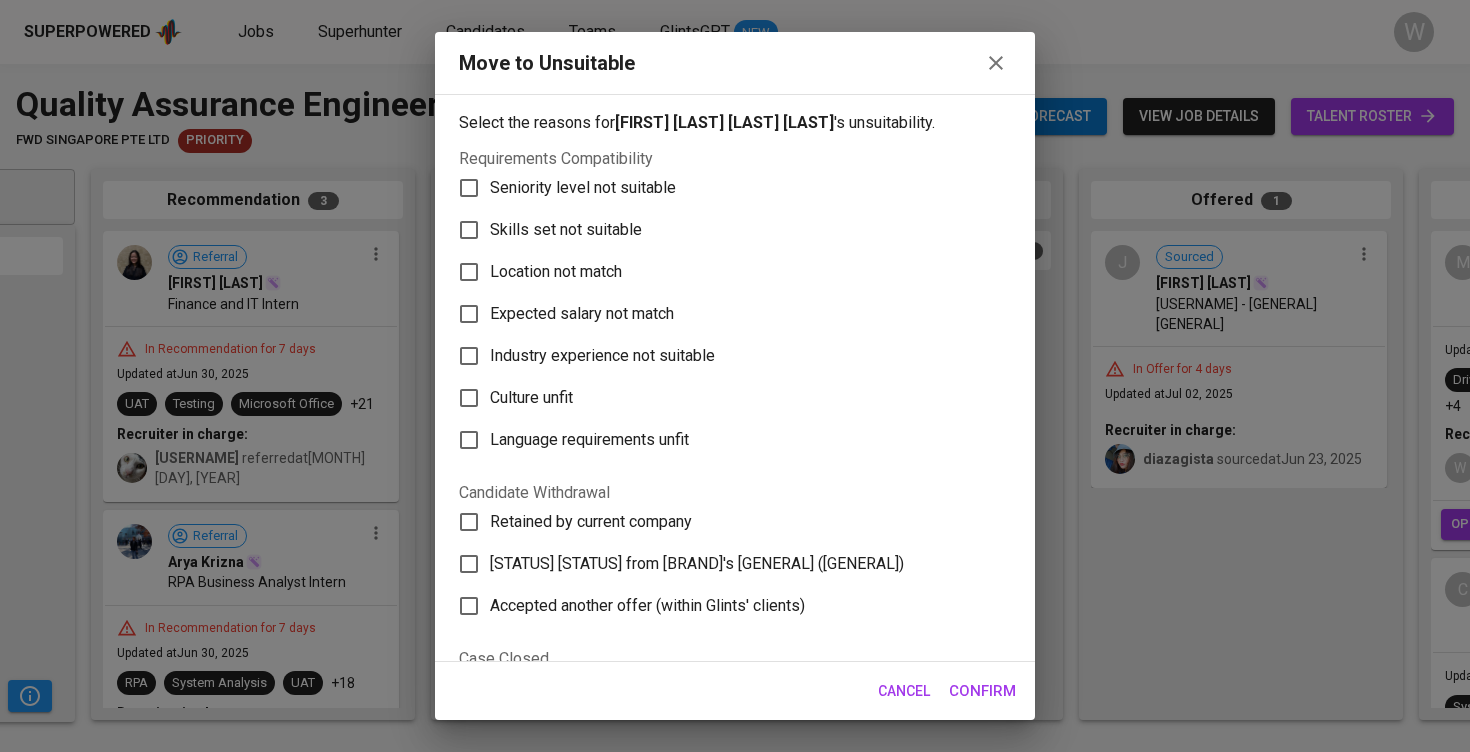 click on "Skills set not suitable" at bounding box center [583, 188] 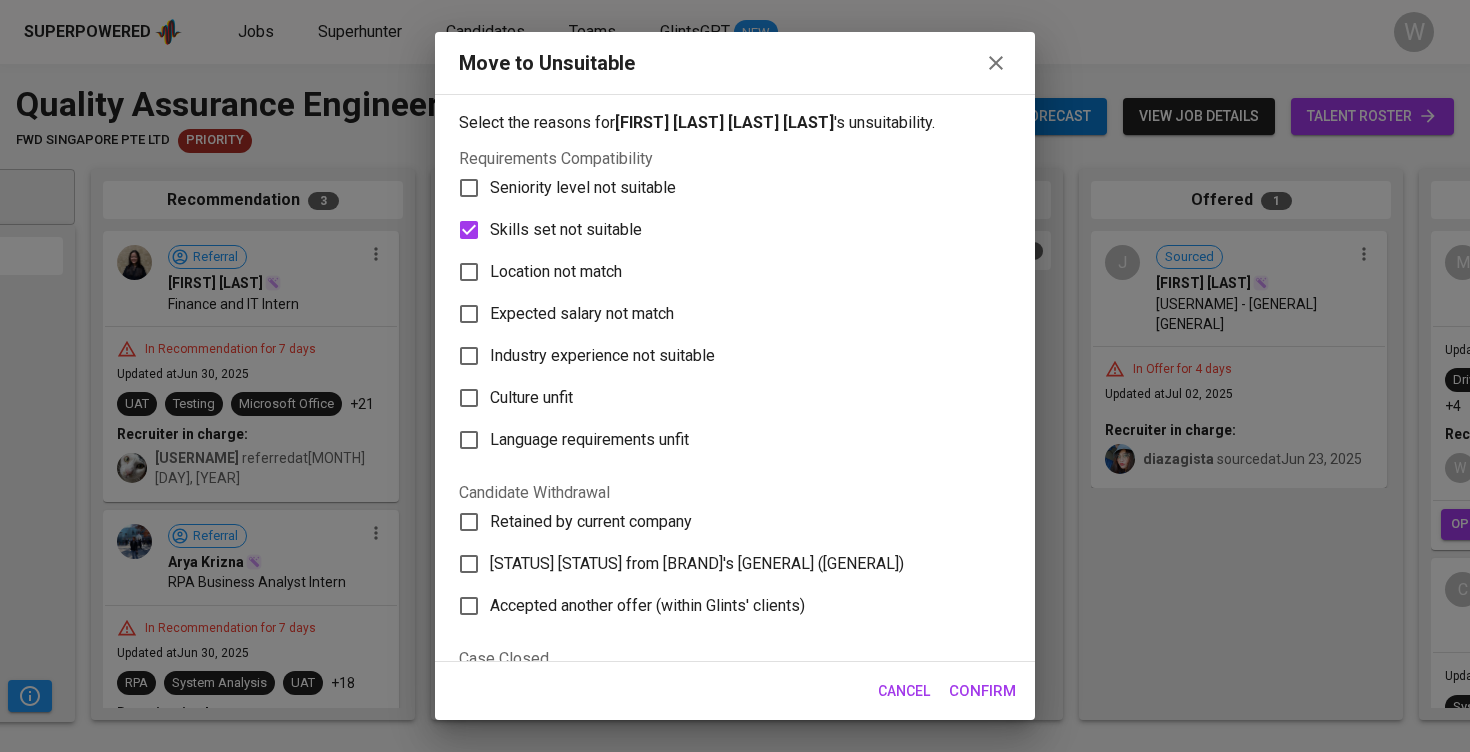 click on "Cancel Confirm" at bounding box center (735, 691) 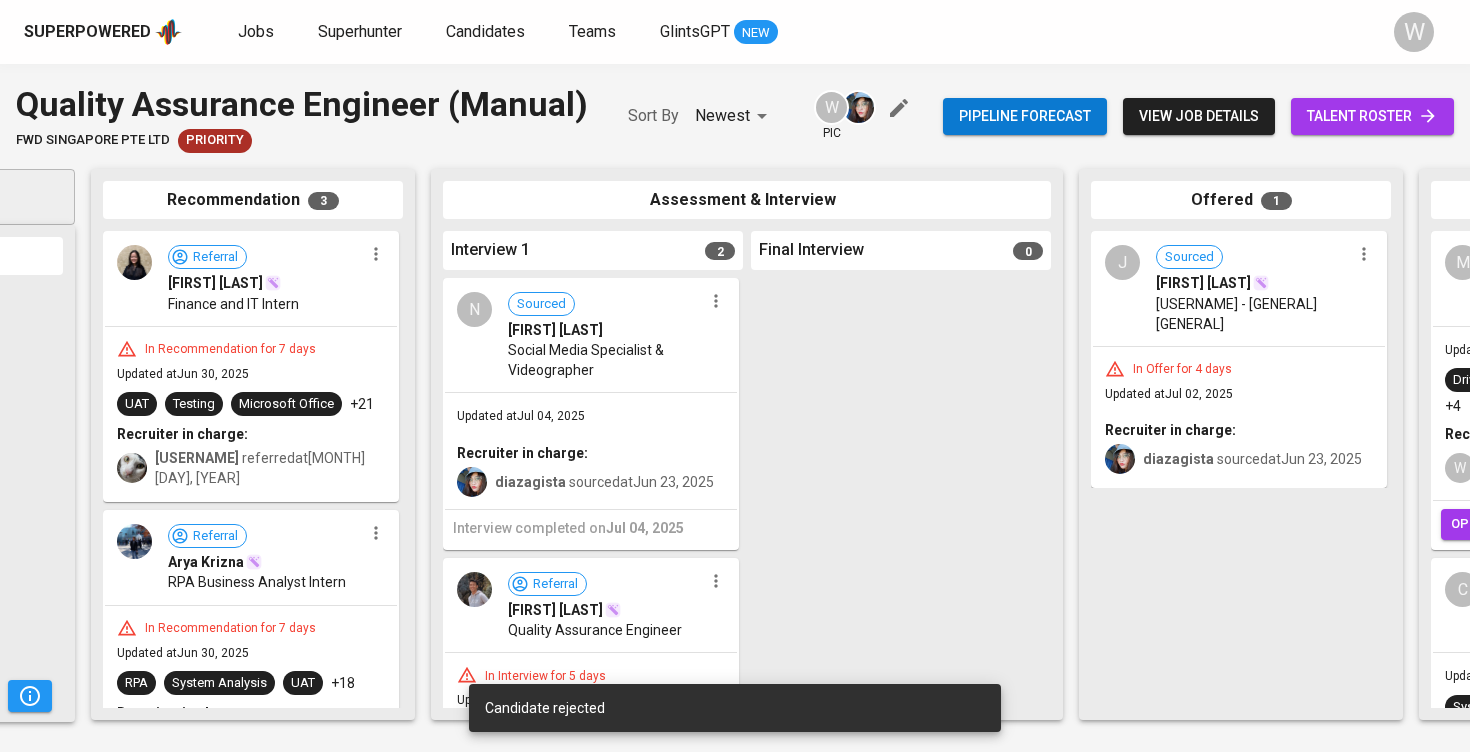 click at bounding box center [716, 301] 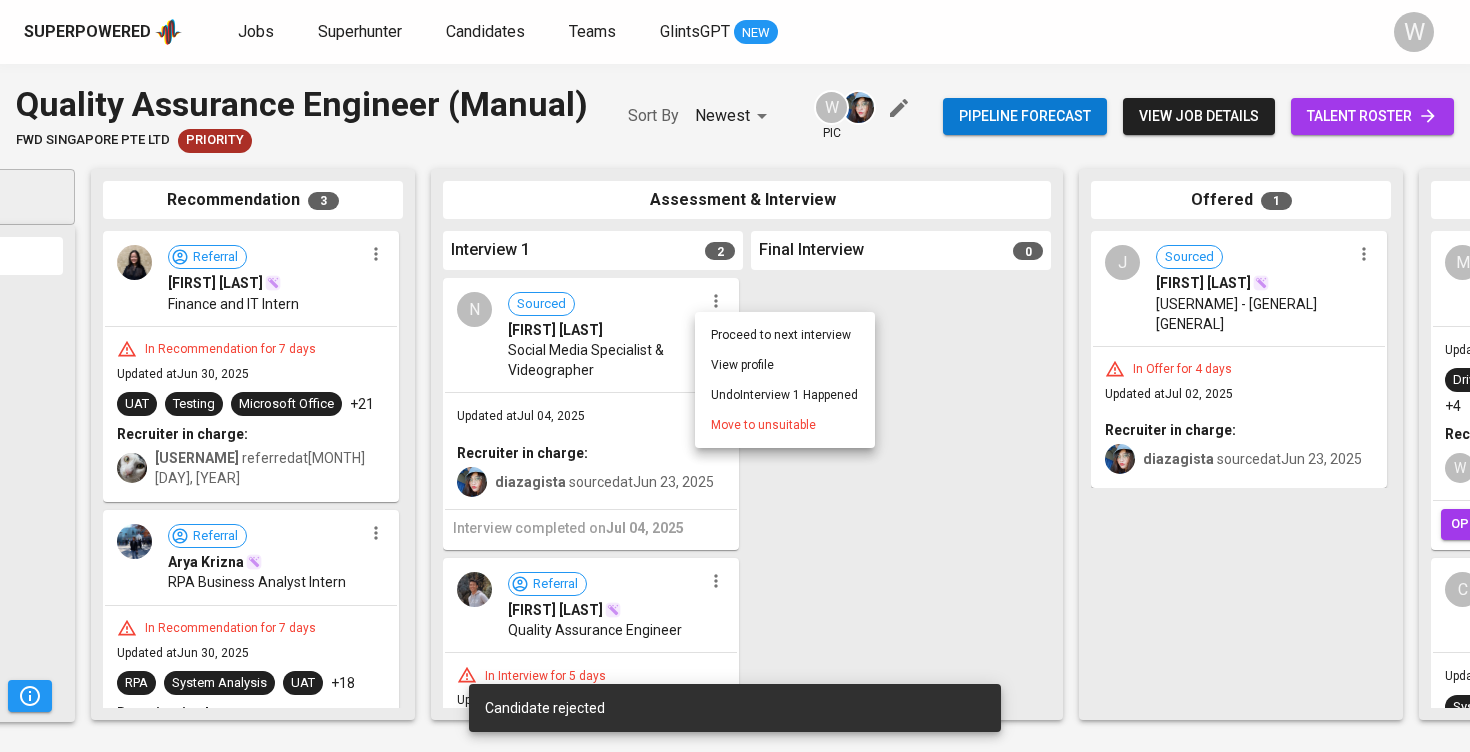 click on "Move to unsuitable" at bounding box center (763, 425) 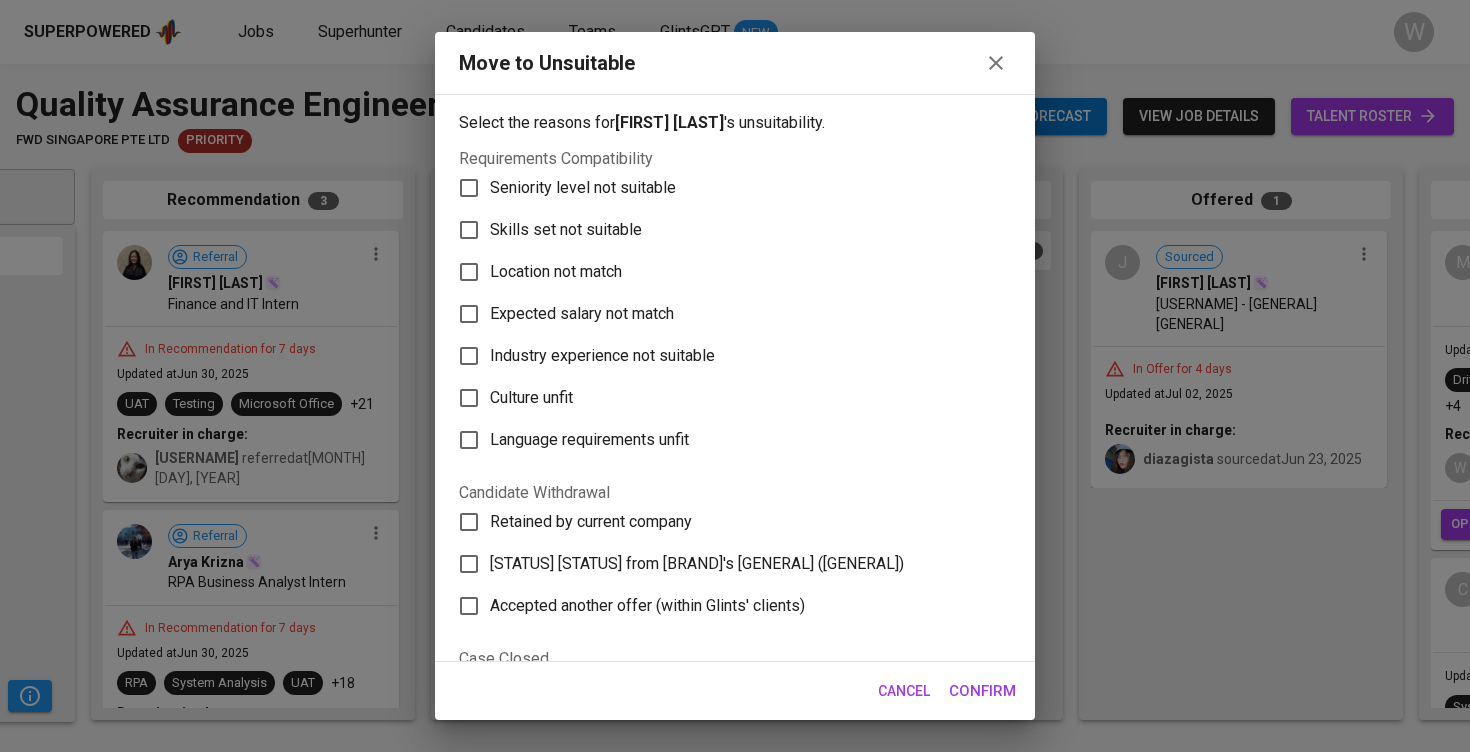click on "Skills set not suitable" at bounding box center (583, 188) 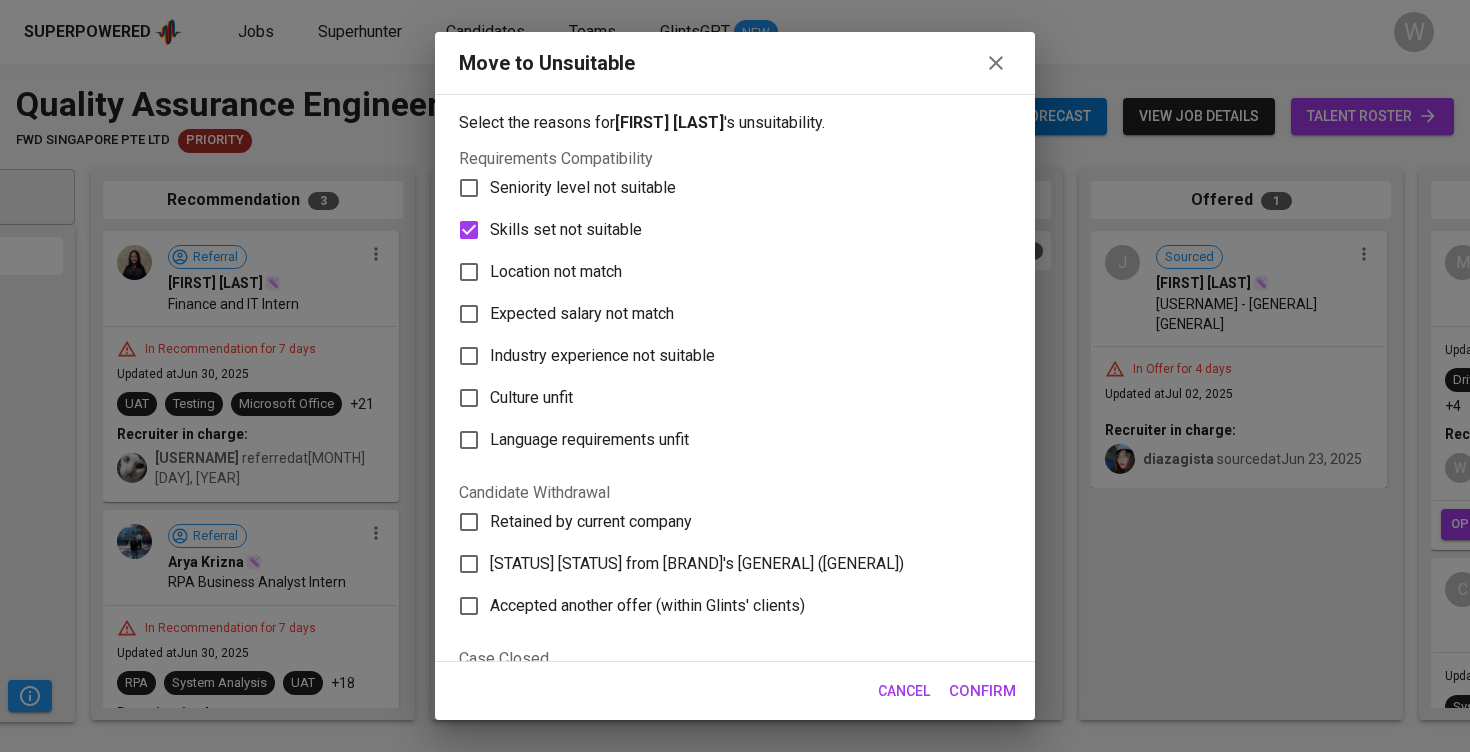 click on "Confirm" at bounding box center [982, 691] 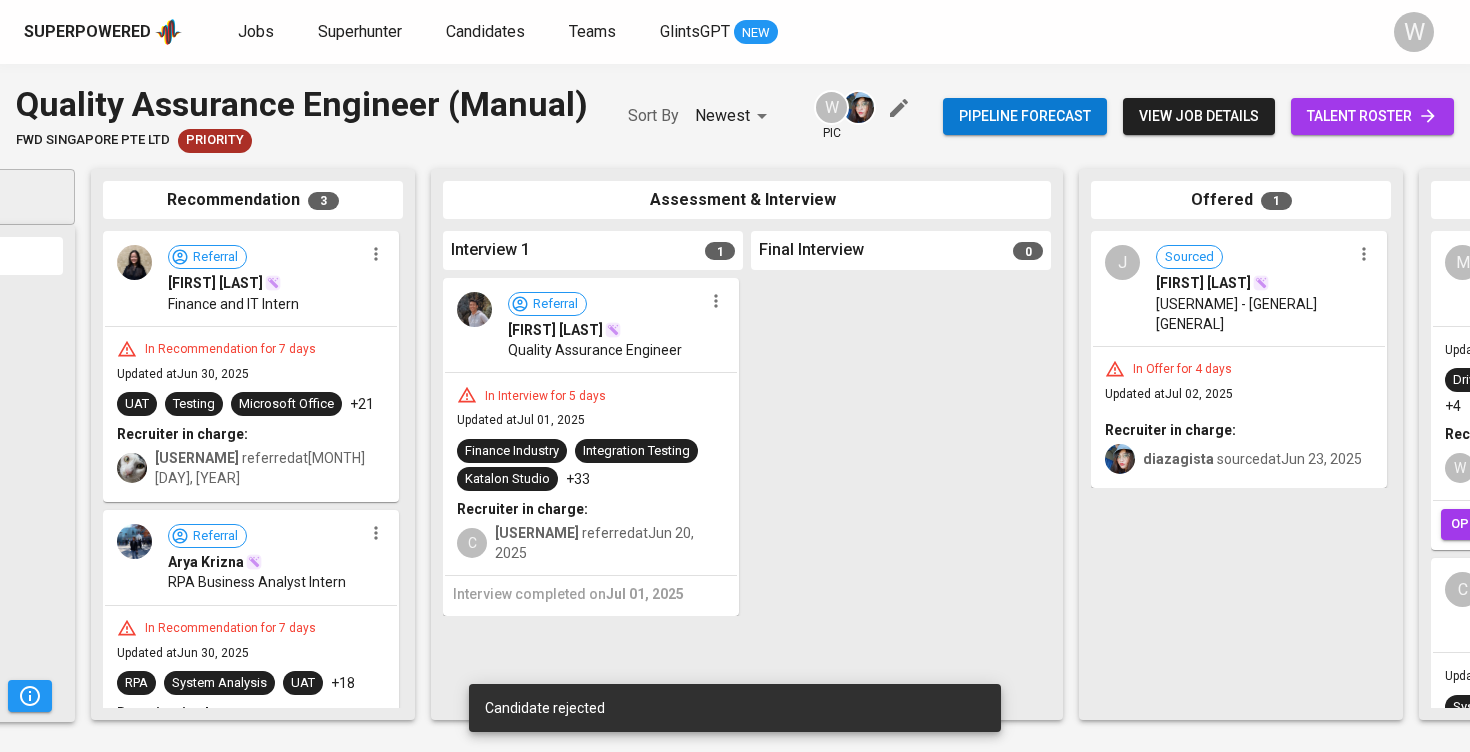 click on "talent roster" at bounding box center (1372, 116) 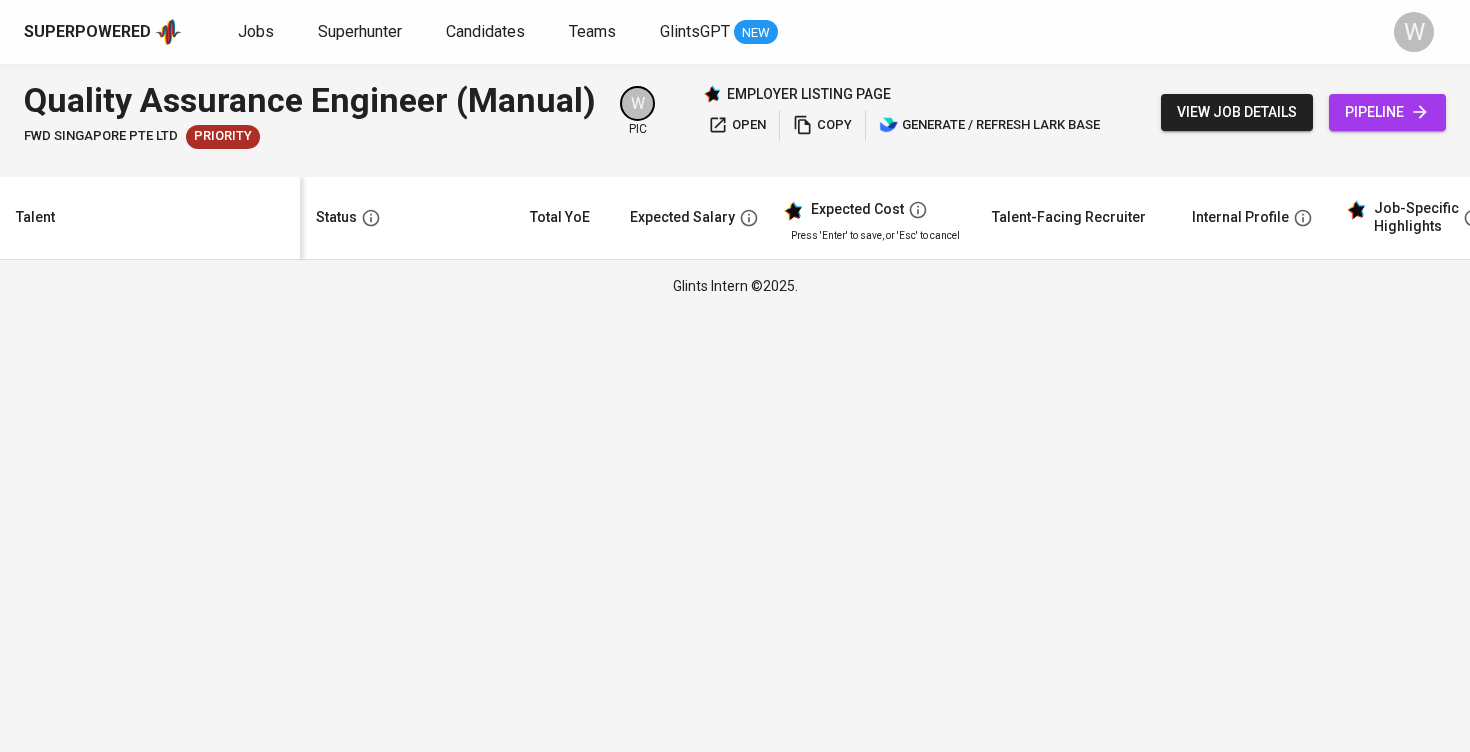scroll, scrollTop: 0, scrollLeft: 0, axis: both 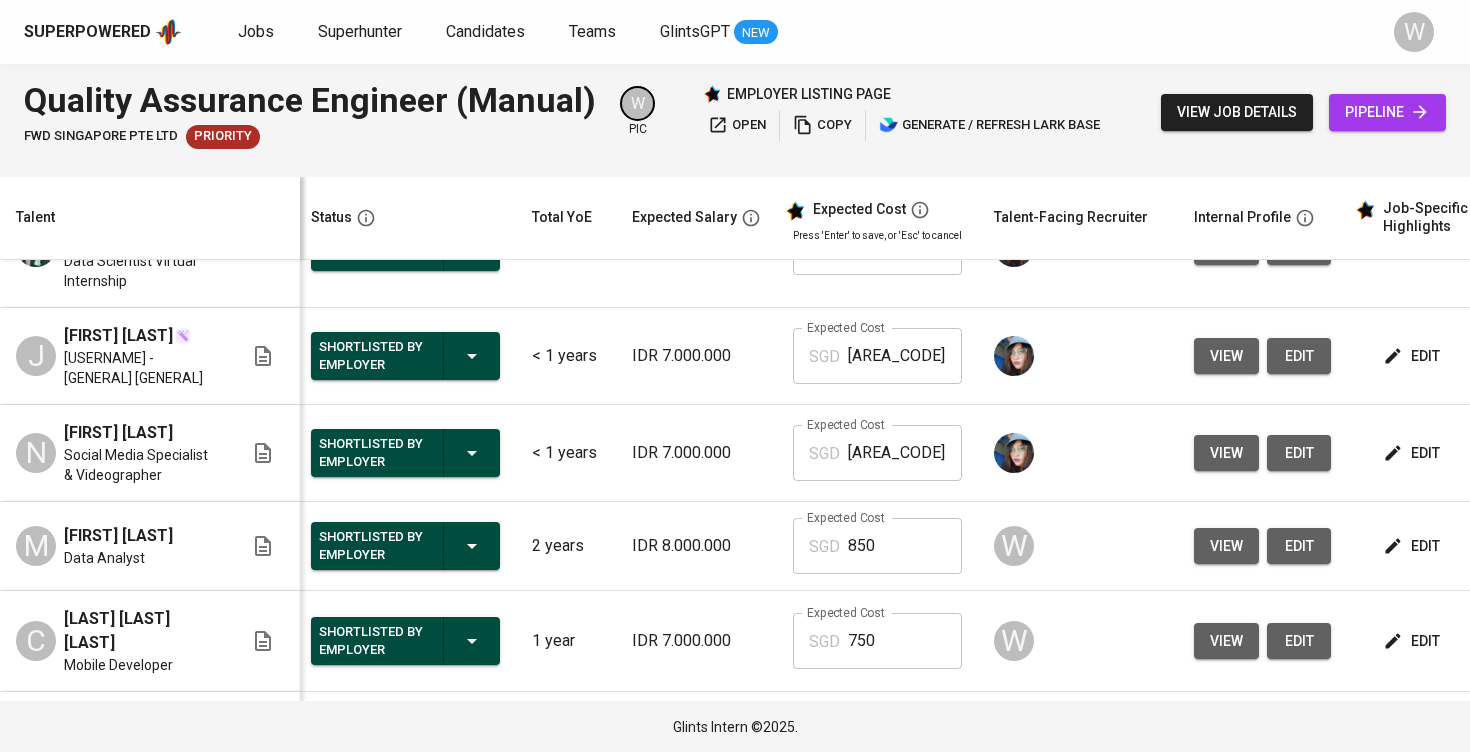 click on "Shortlisted by Employer" at bounding box center (405, 453) 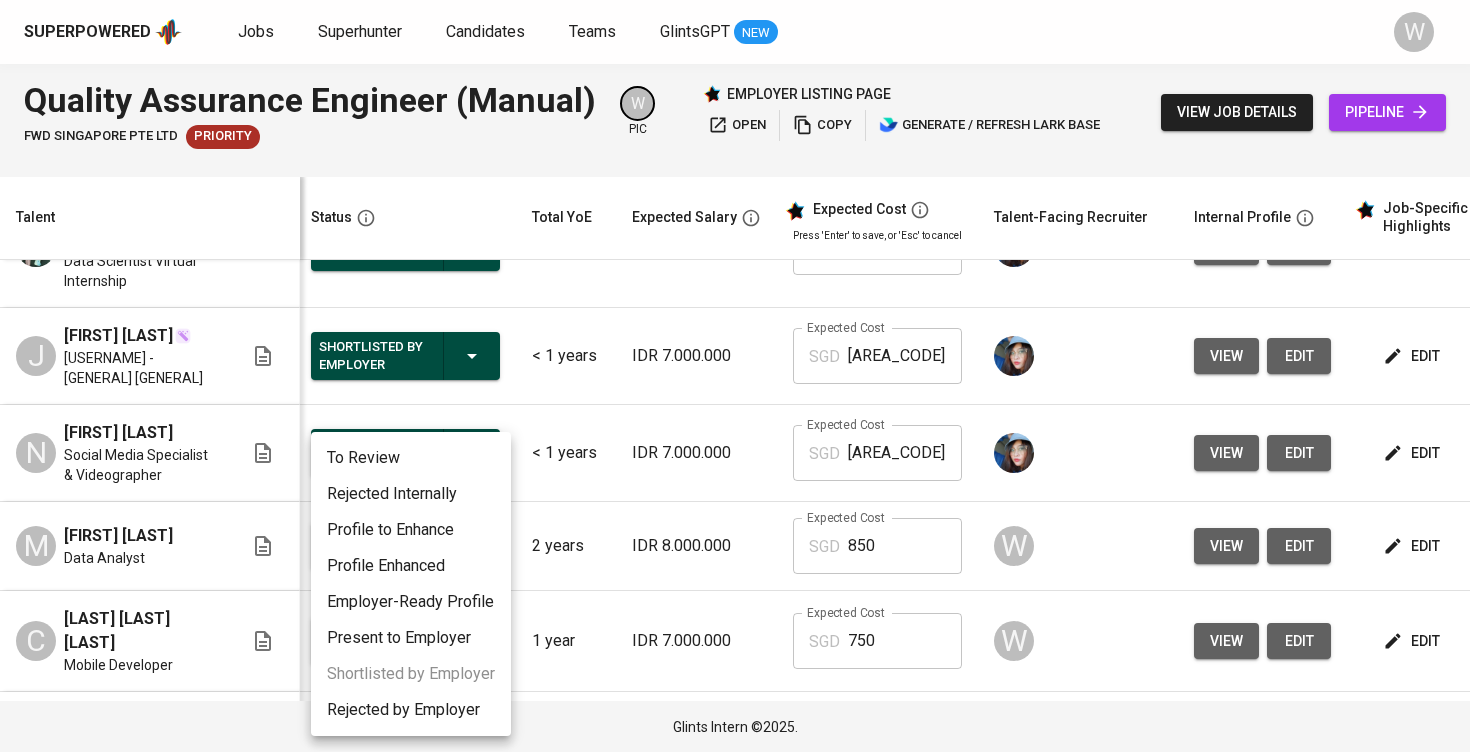 click on "Rejected Internally" at bounding box center [411, 494] 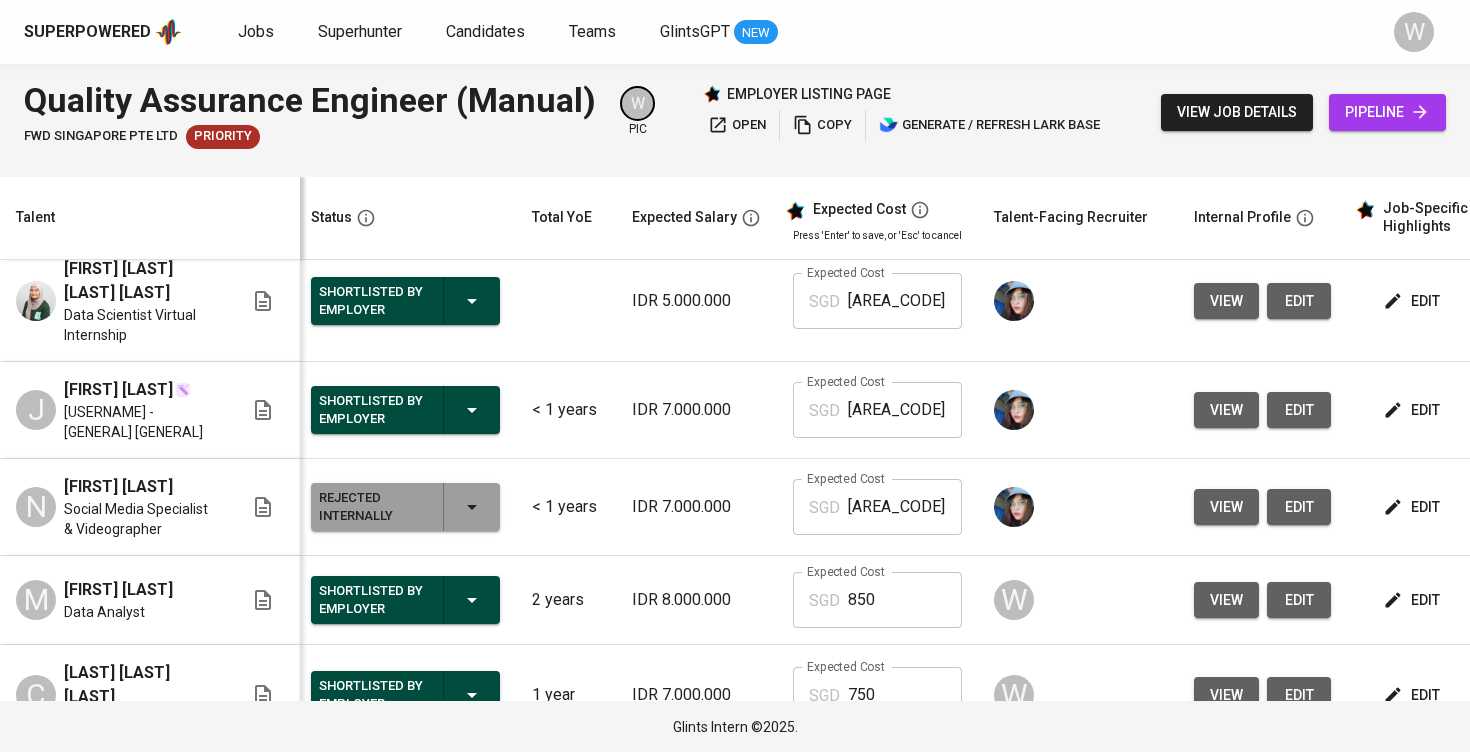 scroll, scrollTop: 850, scrollLeft: 5, axis: both 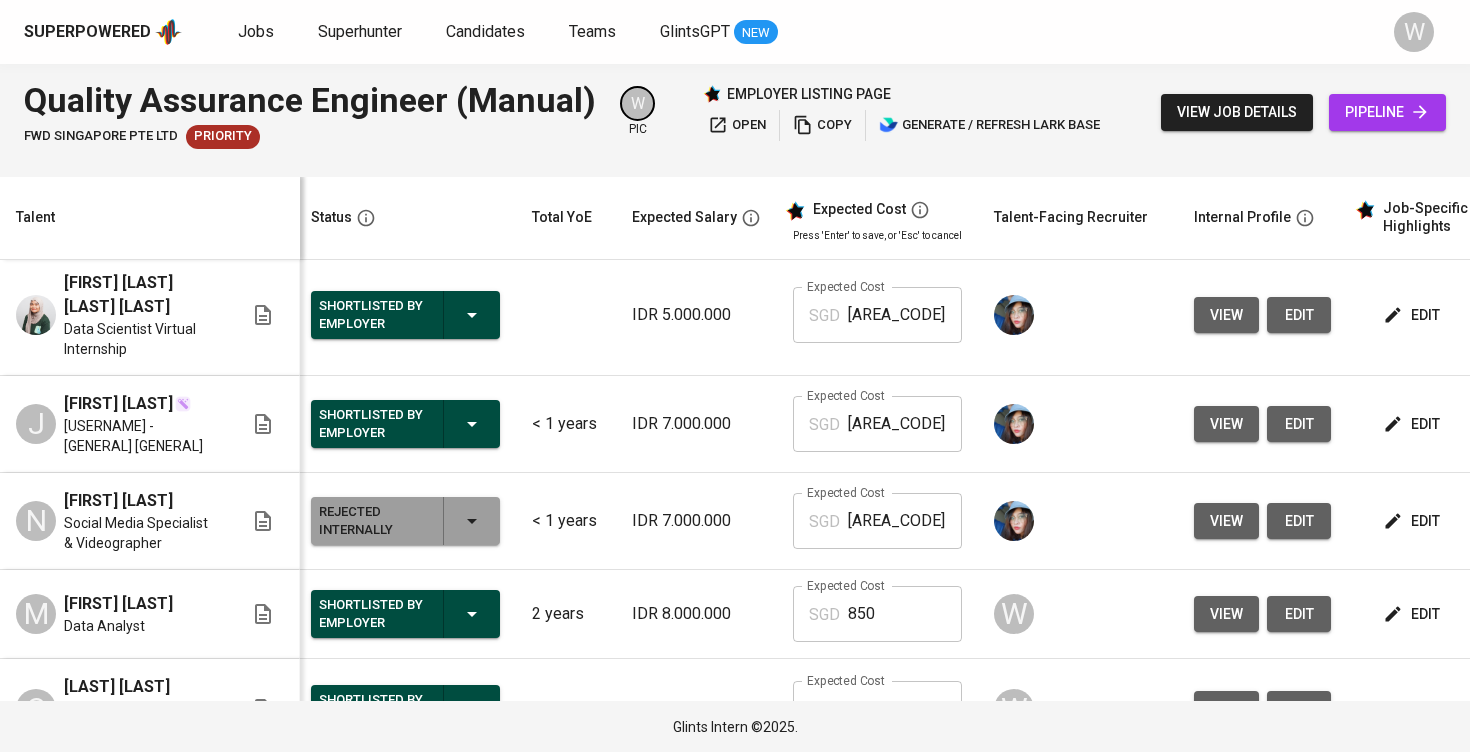 click at bounding box center [472, 315] 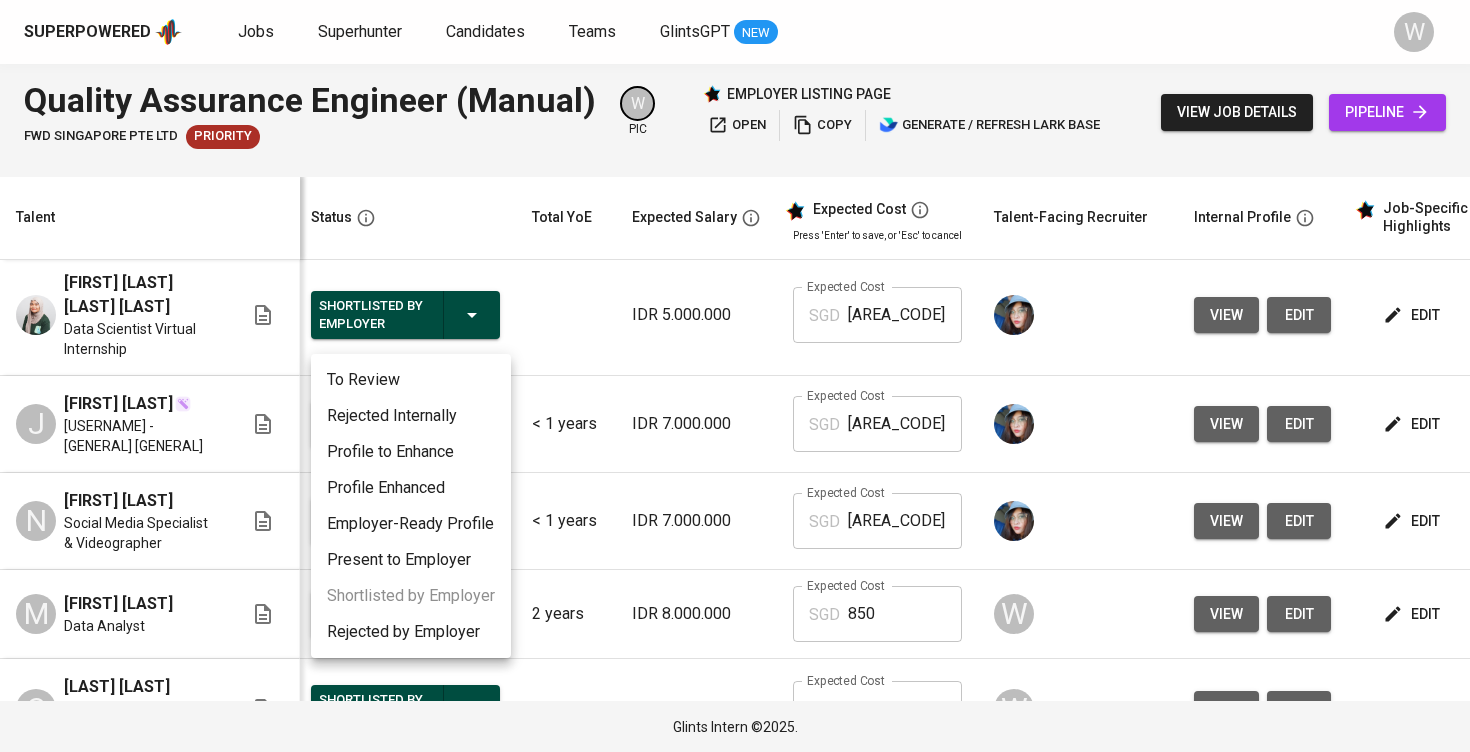 click on "Rejected Internally" at bounding box center (411, 416) 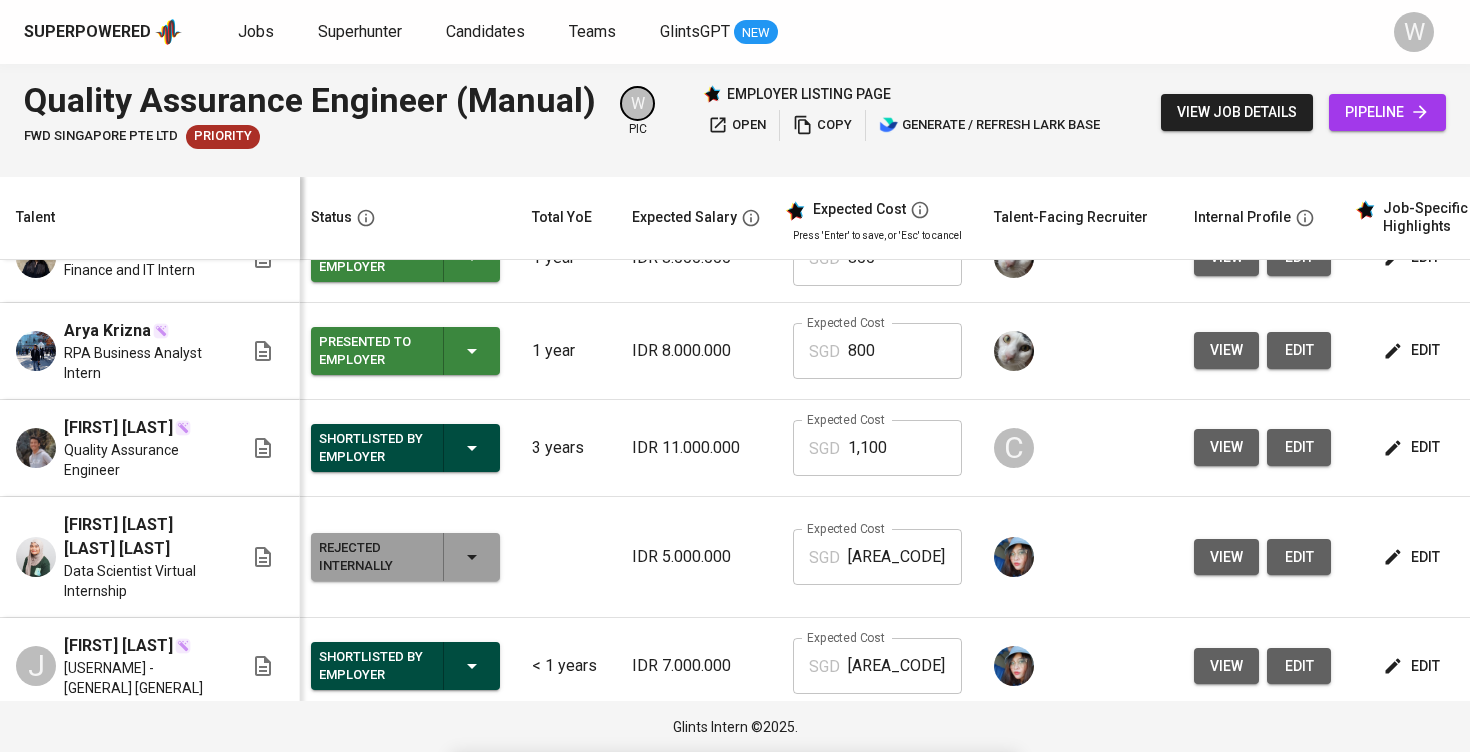 scroll, scrollTop: 597, scrollLeft: 5, axis: both 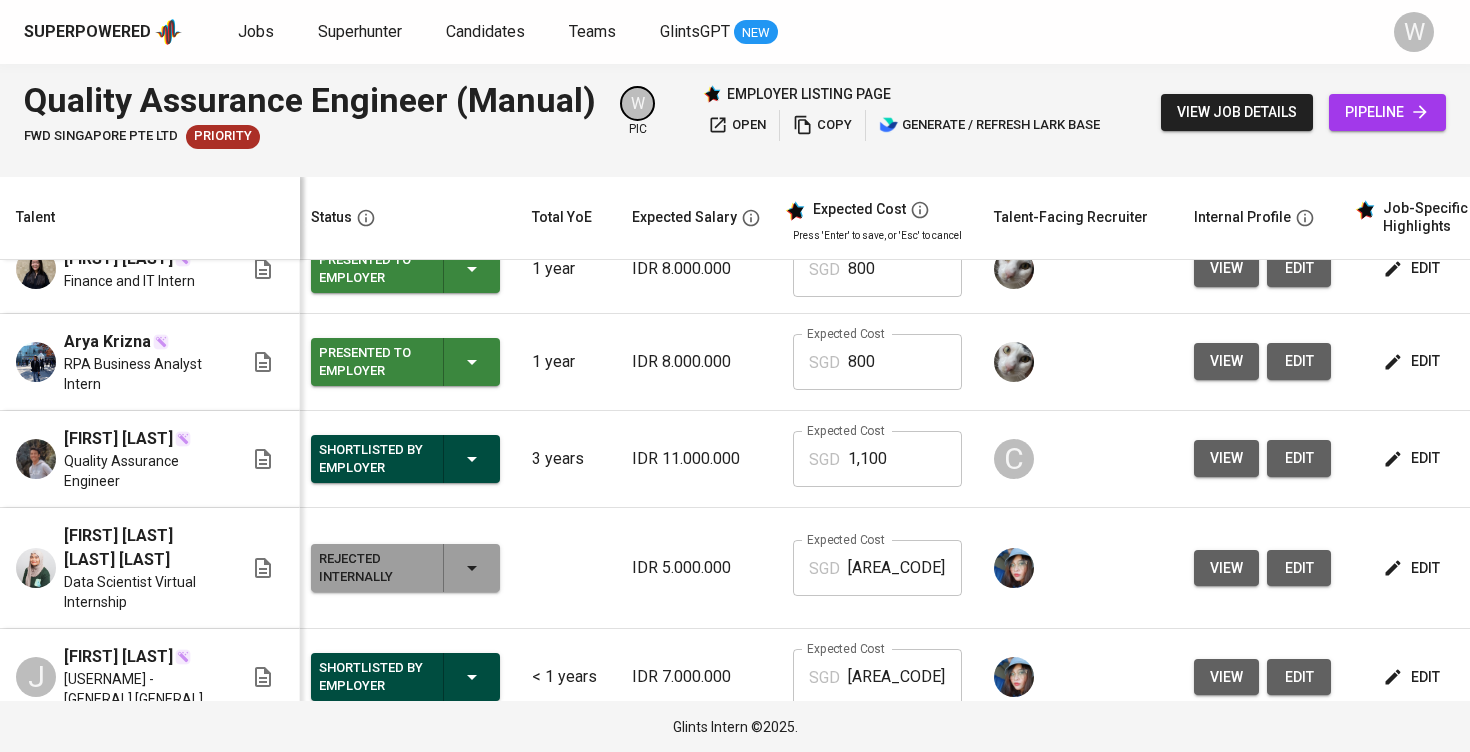 click on "Shortlisted by Employer" at bounding box center (405, 459) 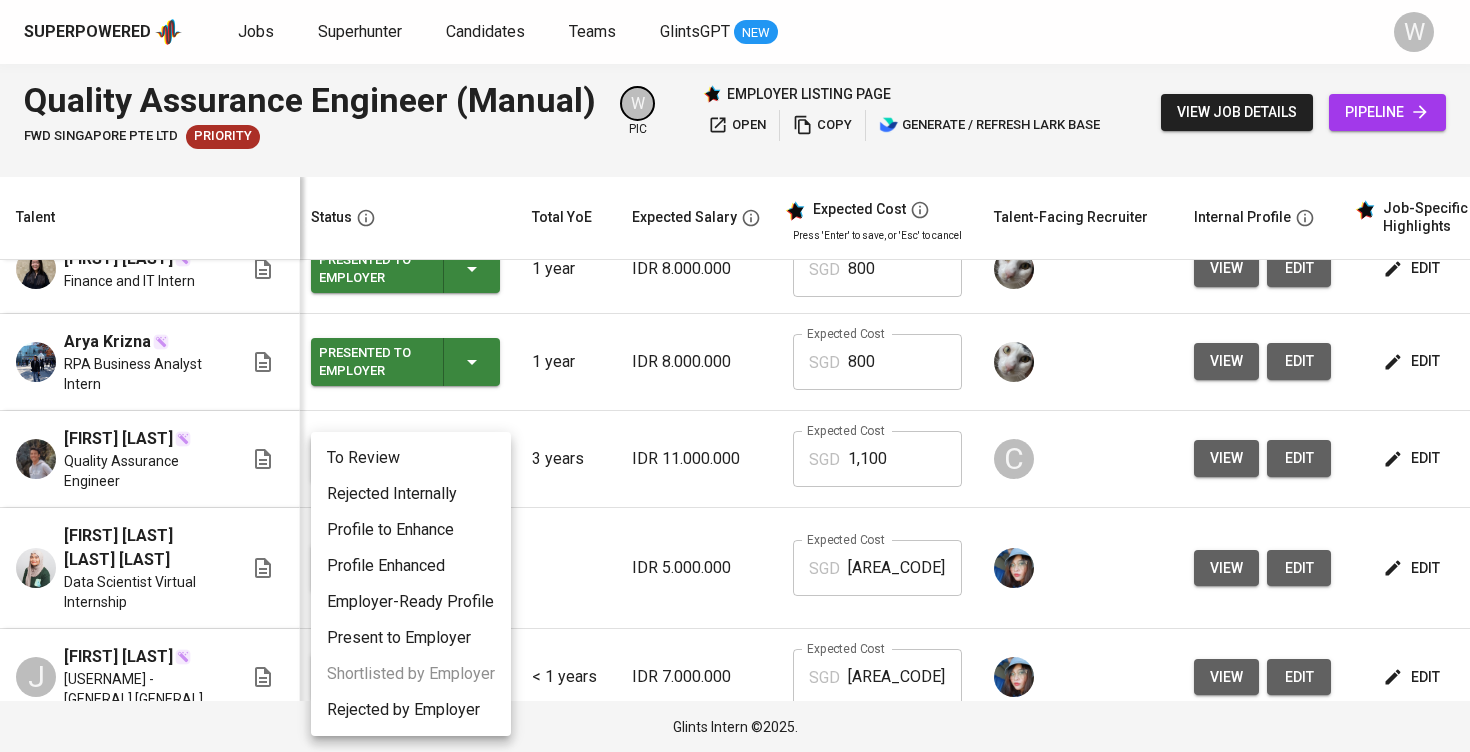 click on "Rejected Internally" at bounding box center (411, 494) 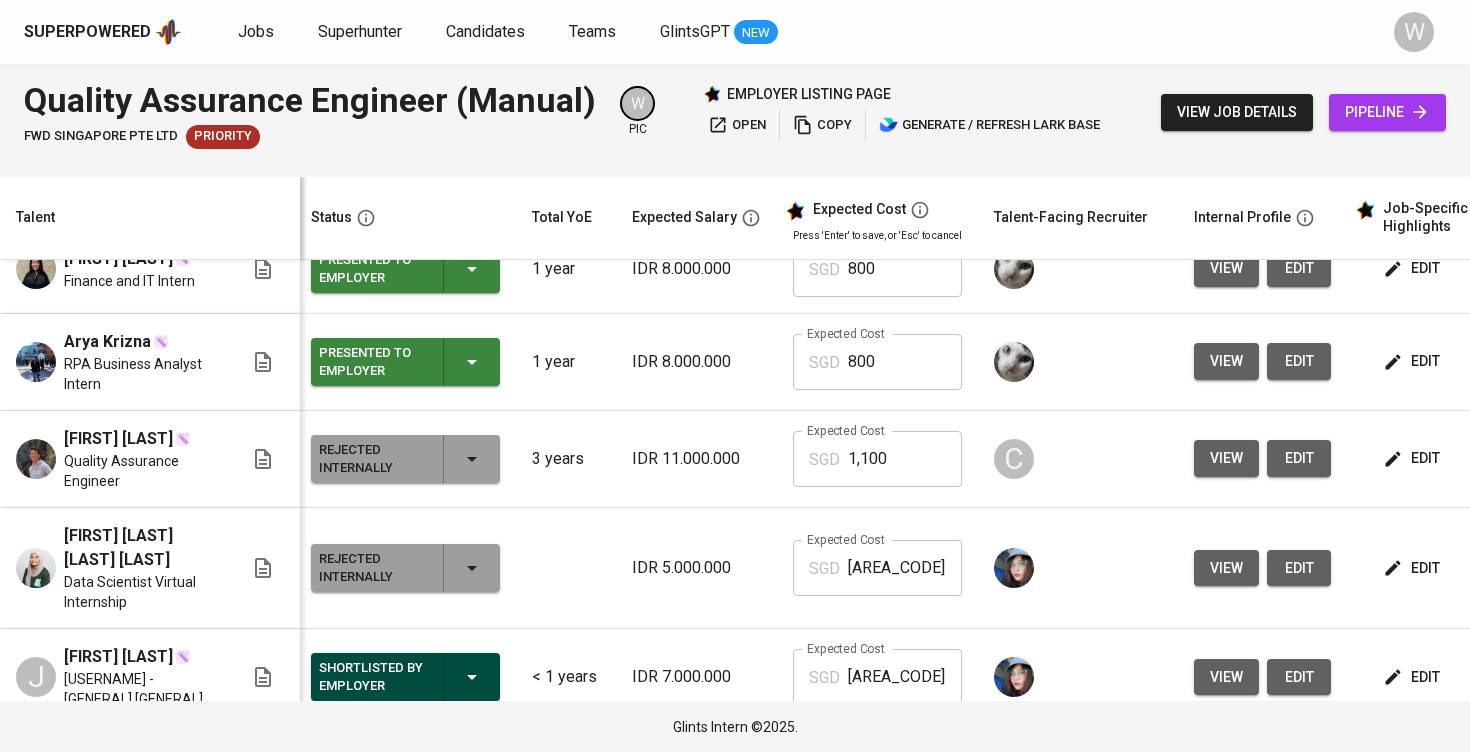 click on "[BRAND] [BRAND] [BRAND] [BRAND] [BRAND] [BRAND]" at bounding box center [735, 32] 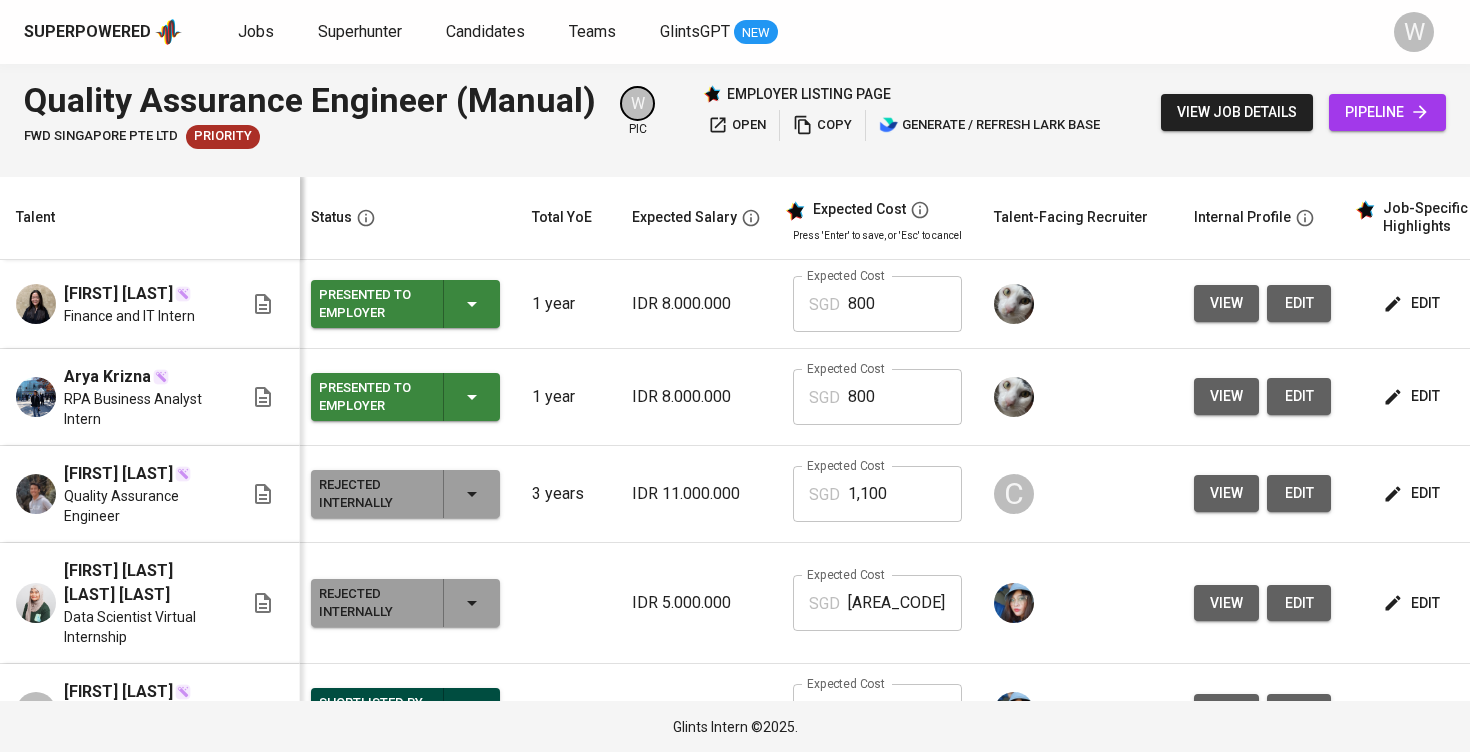 scroll, scrollTop: 560, scrollLeft: 6, axis: both 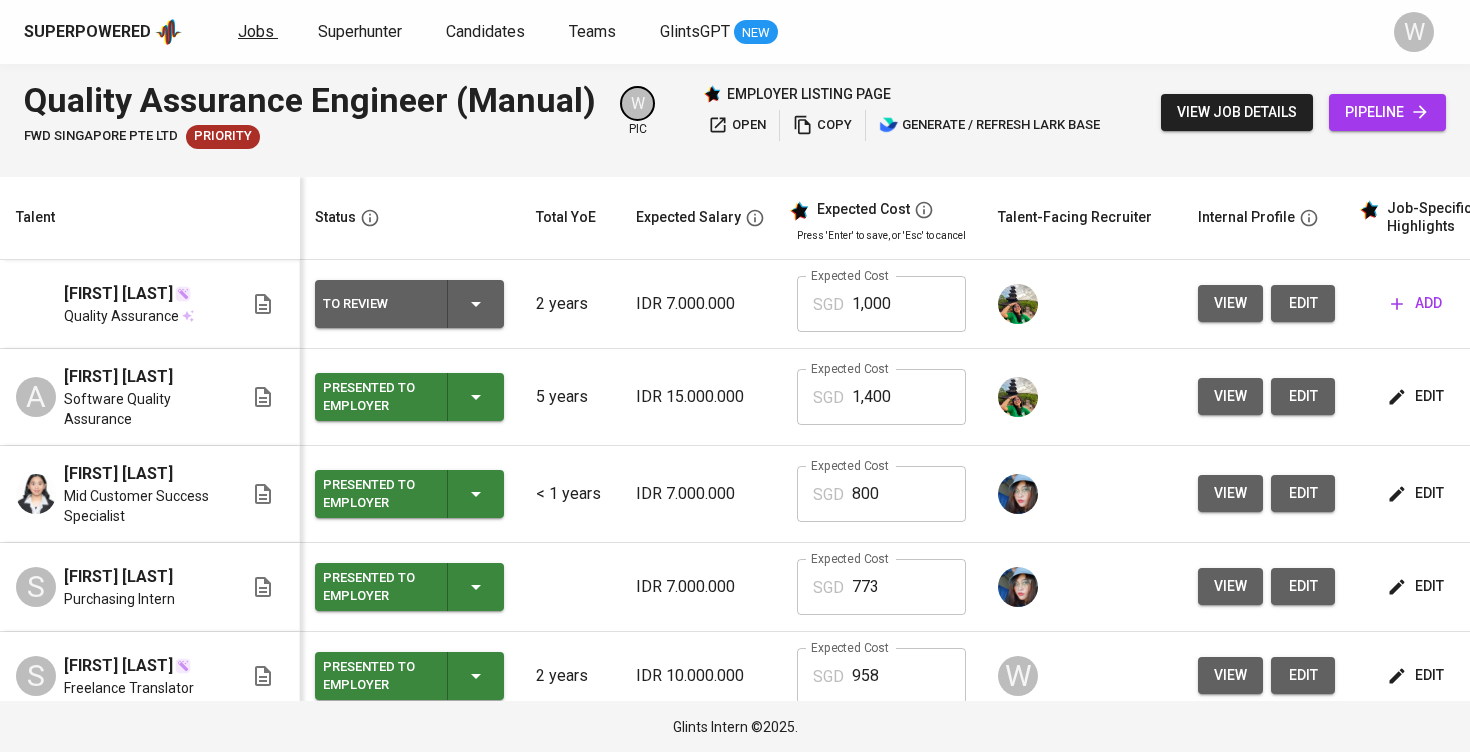 click on "Jobs" at bounding box center [256, 31] 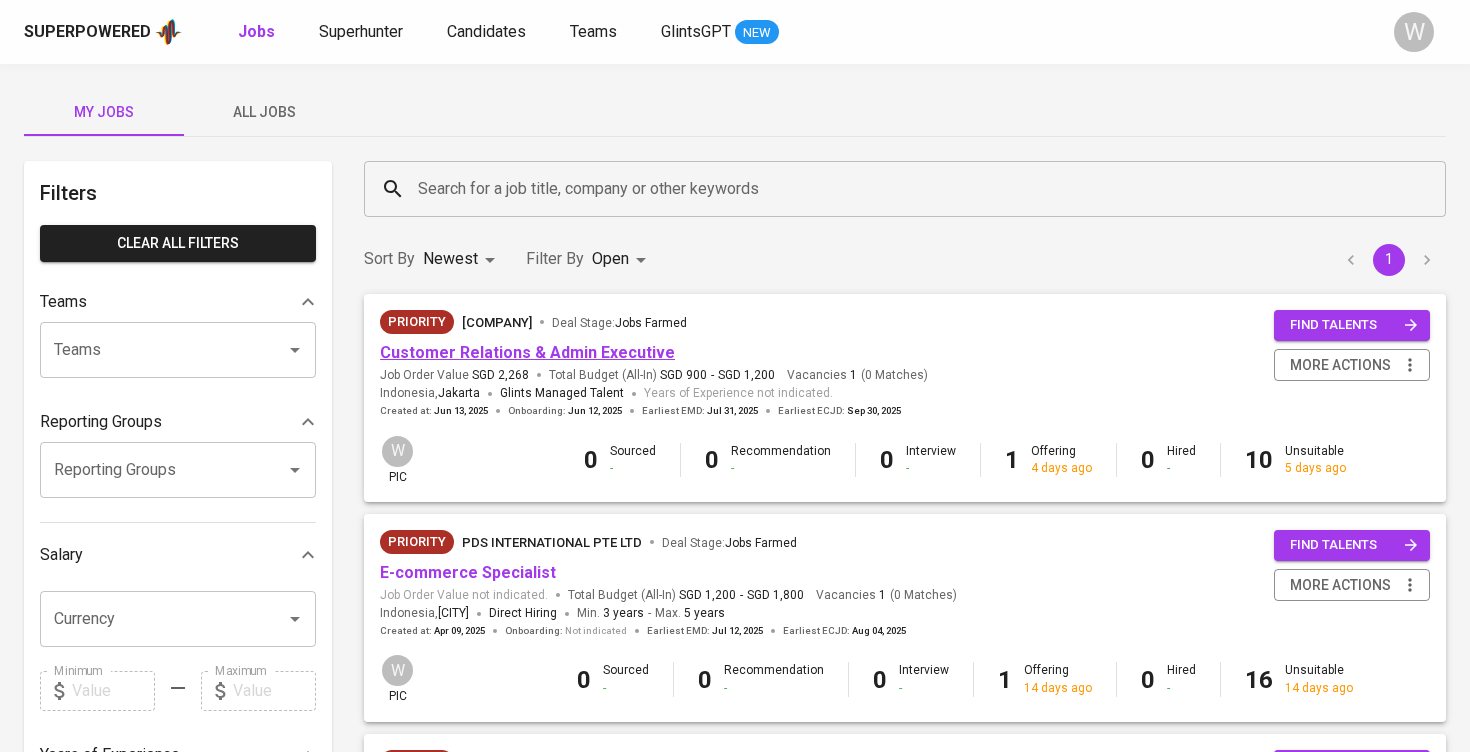 click on "Customer Relations & Admin Executive" at bounding box center (527, 352) 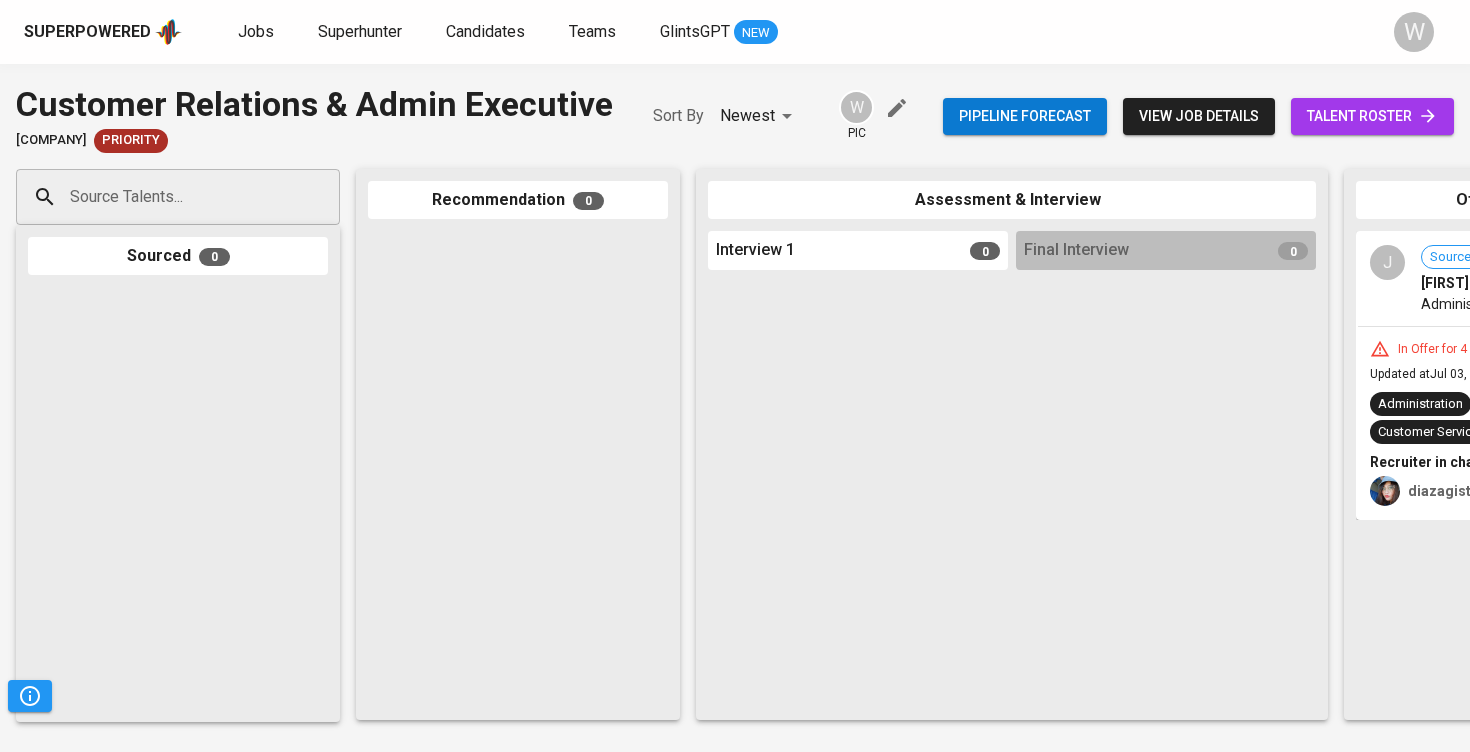 scroll, scrollTop: 0, scrollLeft: -14, axis: horizontal 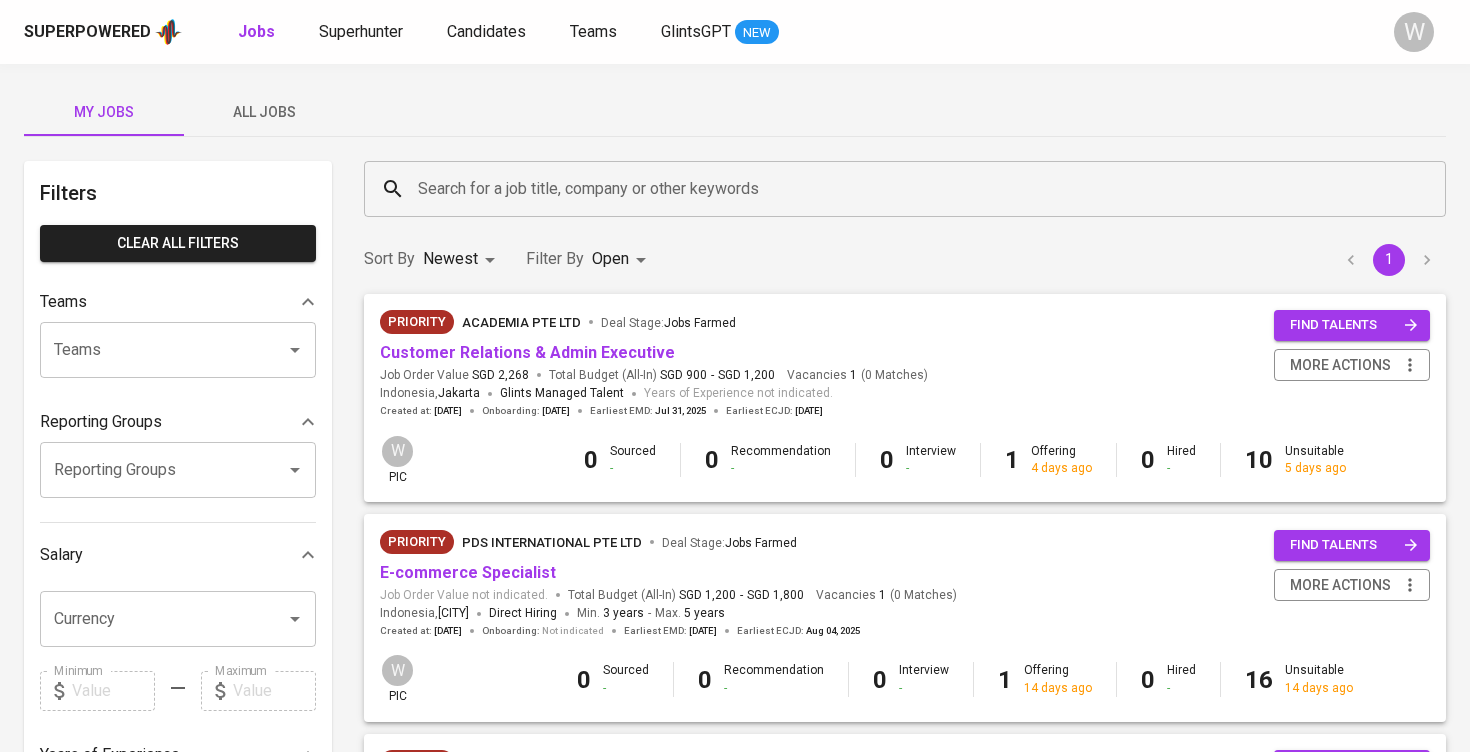 click on "Superpowered Jobs   Superhunter   Candidates   Teams   GlintsGPT   NEW W" at bounding box center (735, 32) 